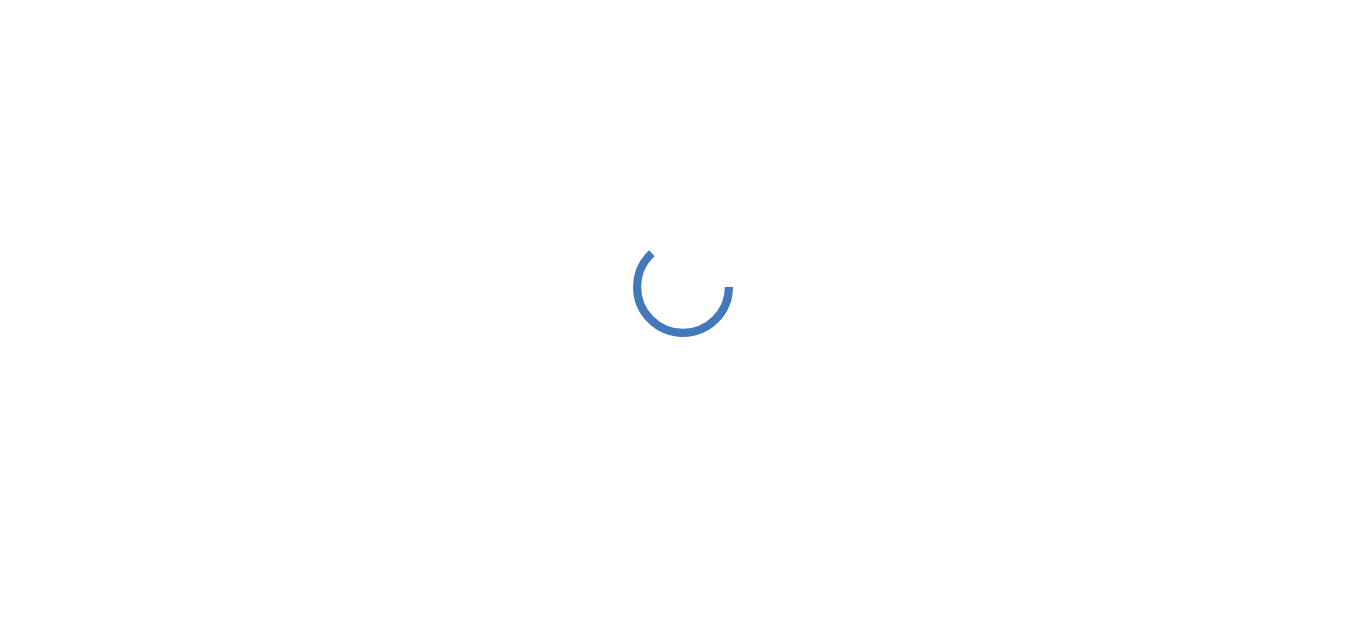 scroll, scrollTop: 0, scrollLeft: 0, axis: both 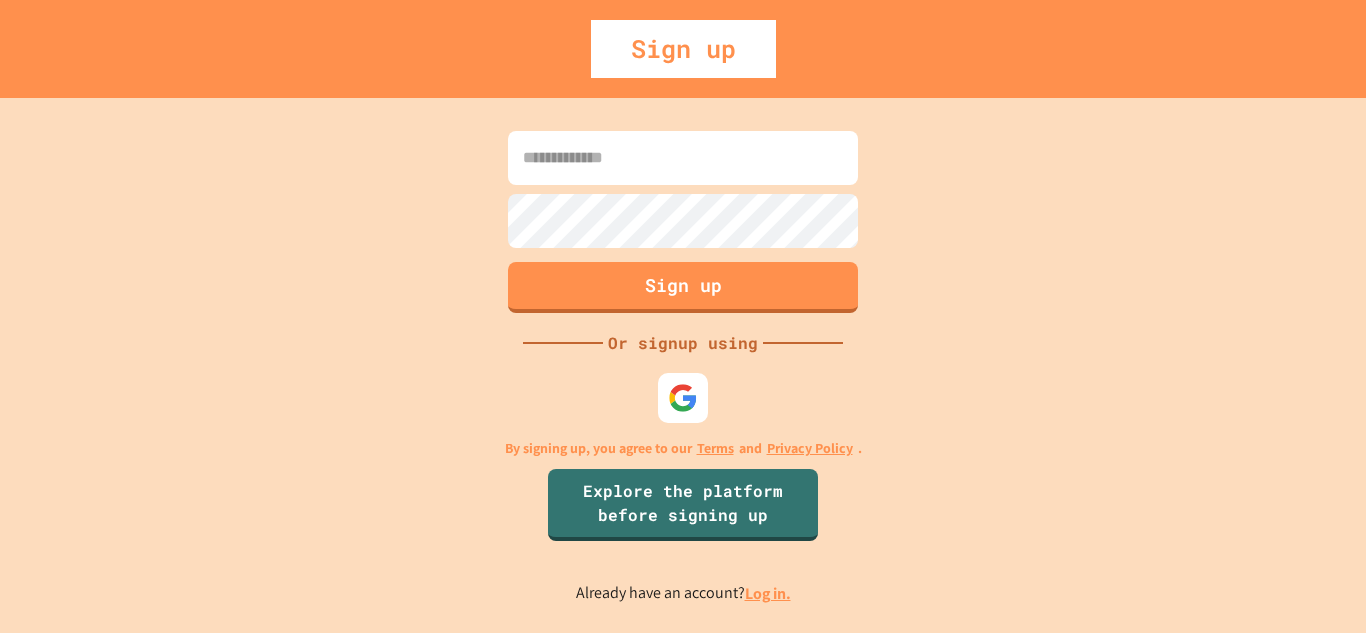 click at bounding box center (683, 158) 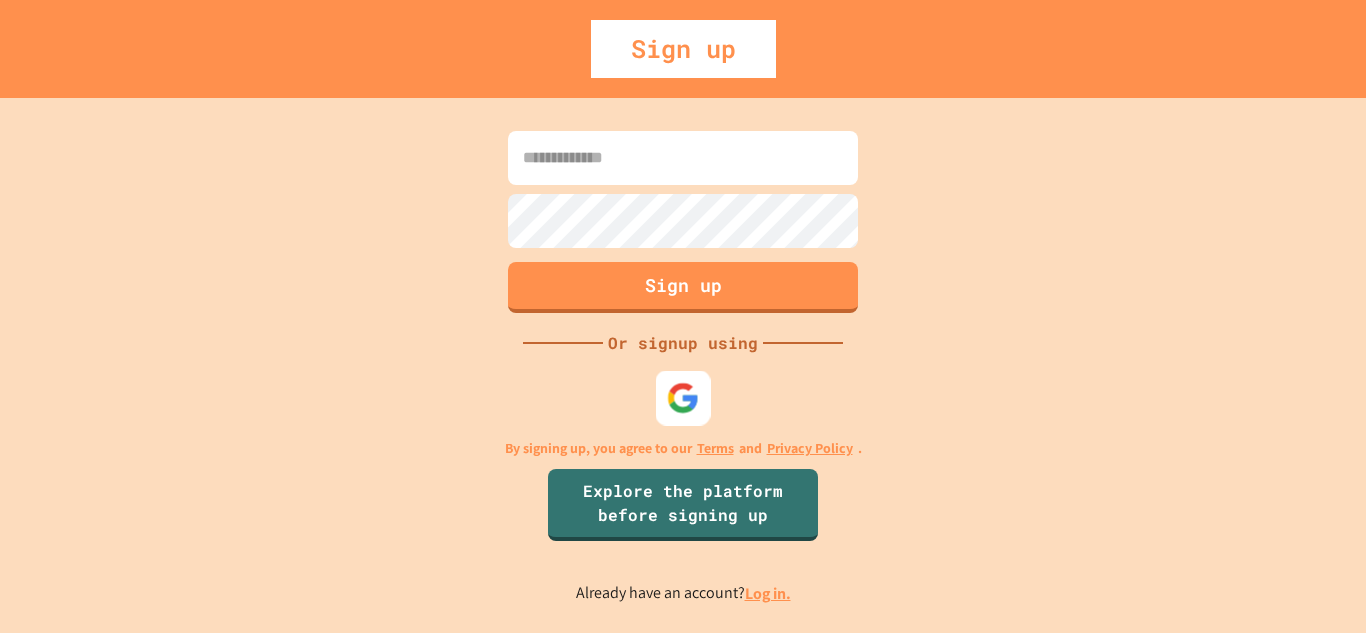 type on "*" 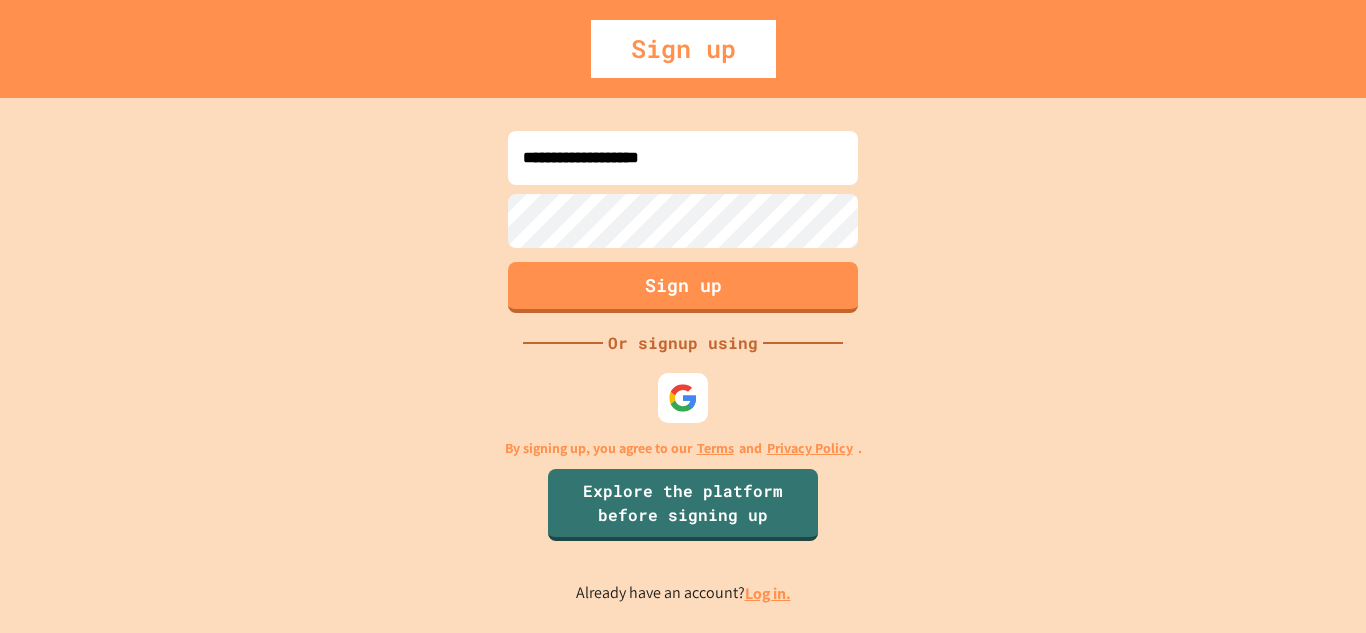type on "**********" 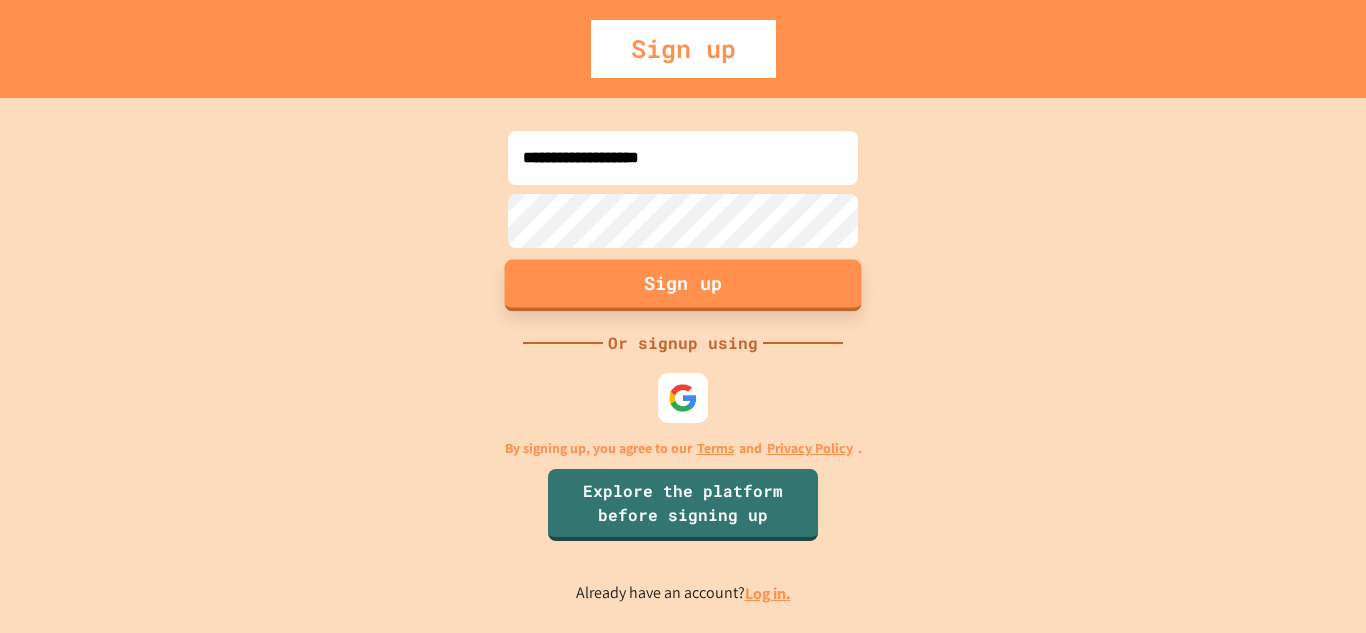 click on "Sign up" at bounding box center [683, 285] 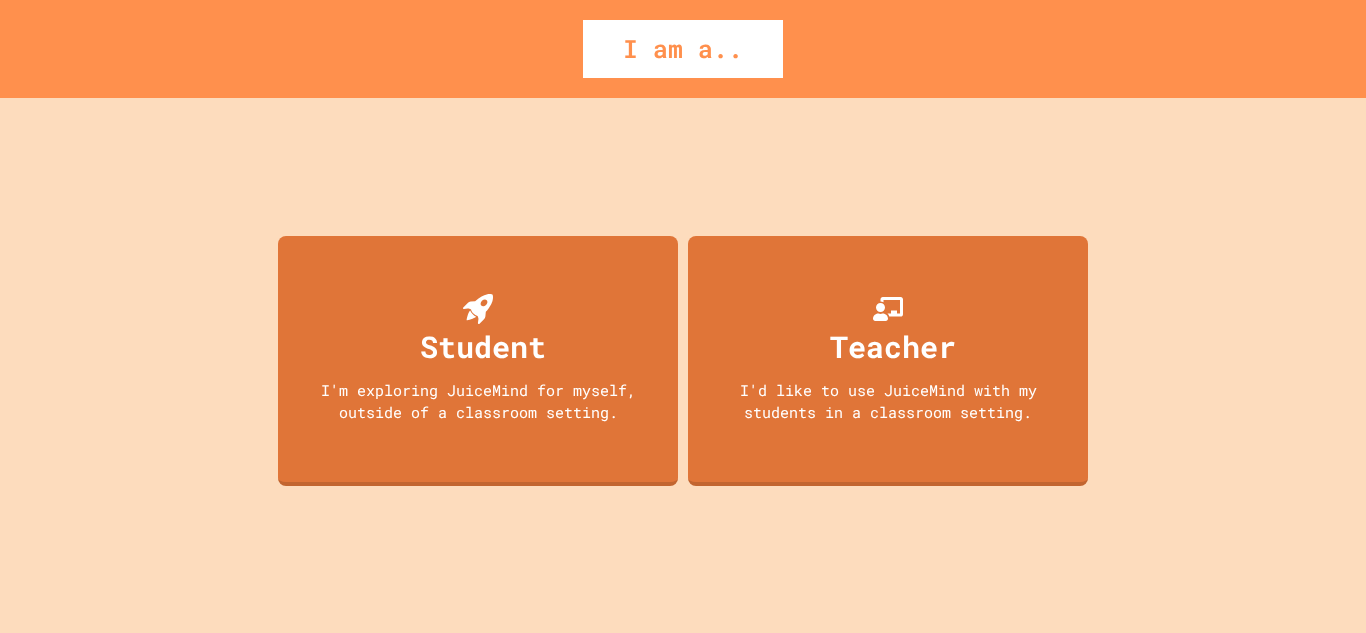 click on "I am a.." at bounding box center [683, 49] 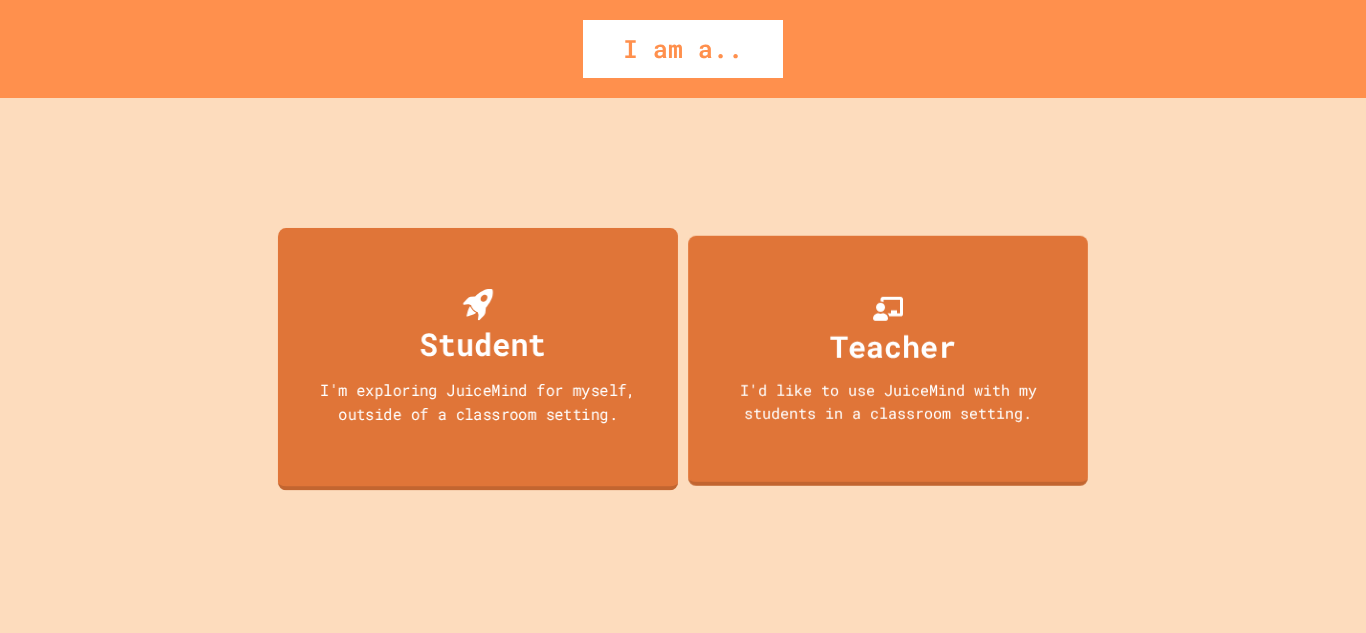 click on "Student I'm exploring JuiceMind for myself, outside of a classroom setting." at bounding box center (478, 358) 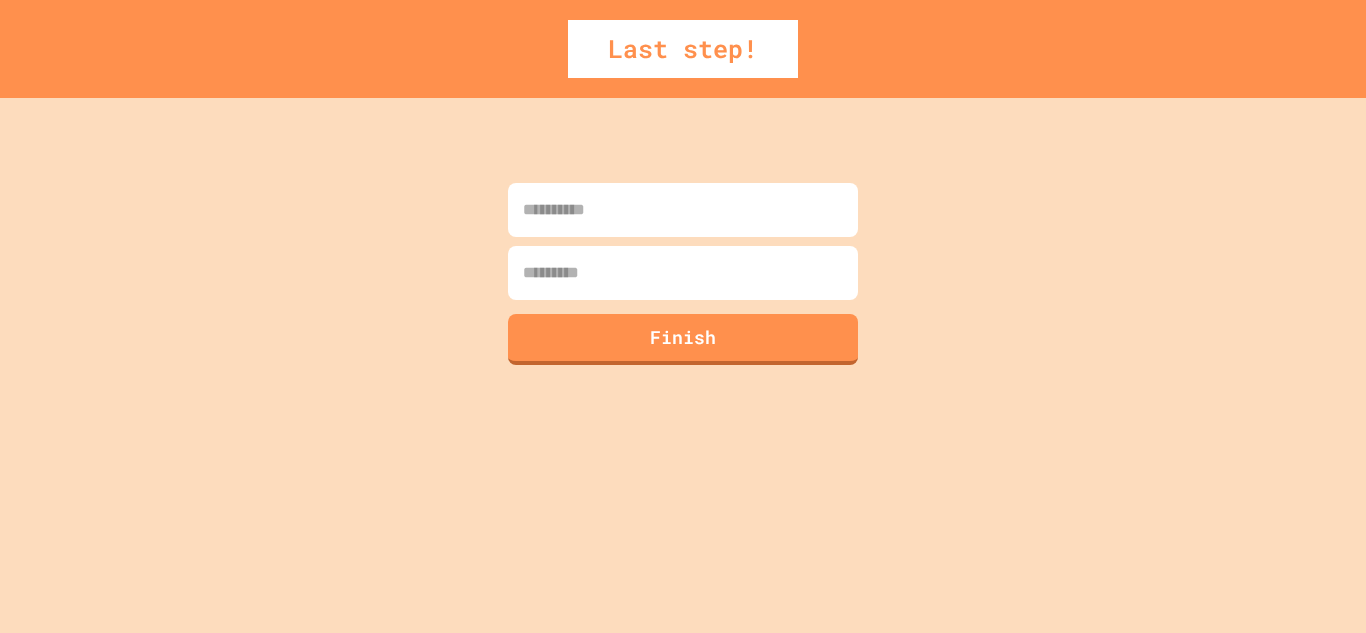 click on "Finish" at bounding box center (683, 274) 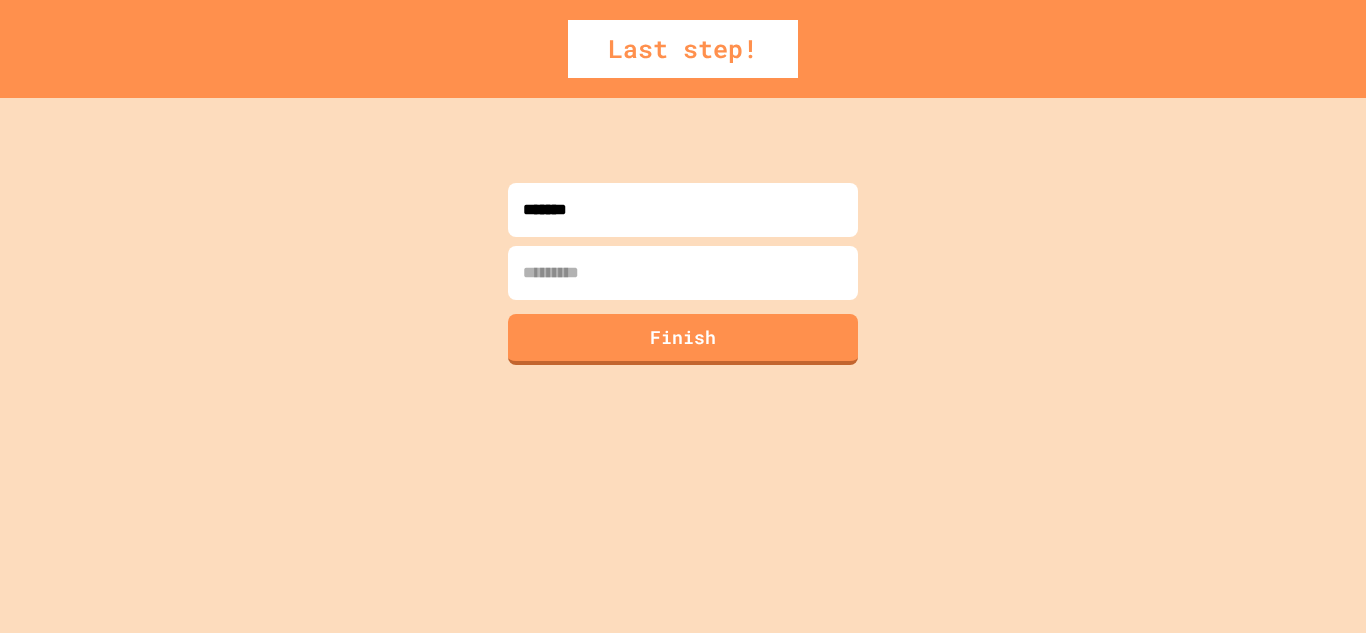type on "*******" 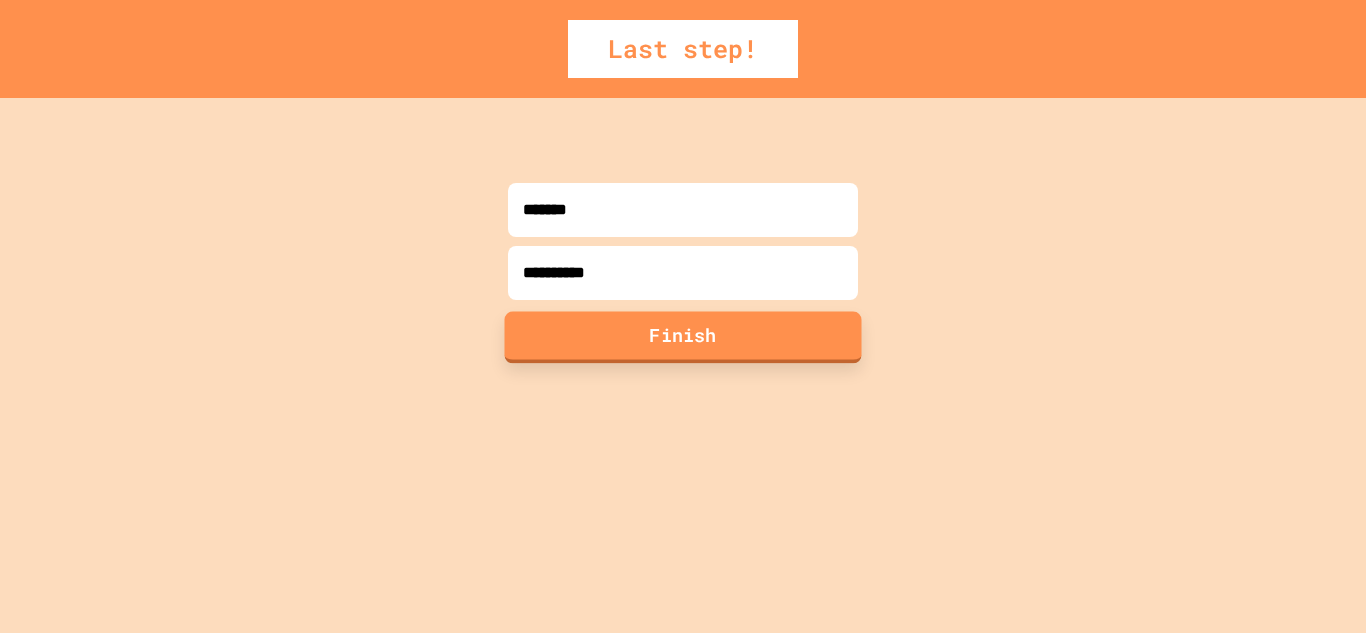 type on "**********" 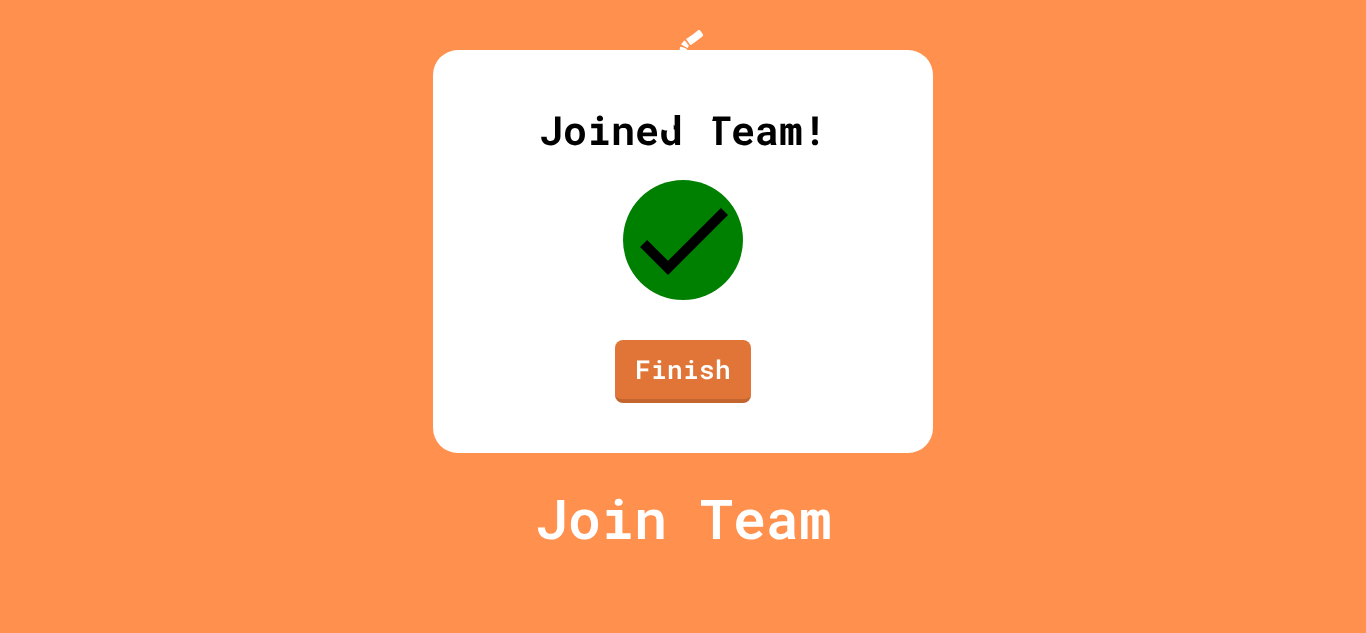 click on "Finish" at bounding box center [683, 371] 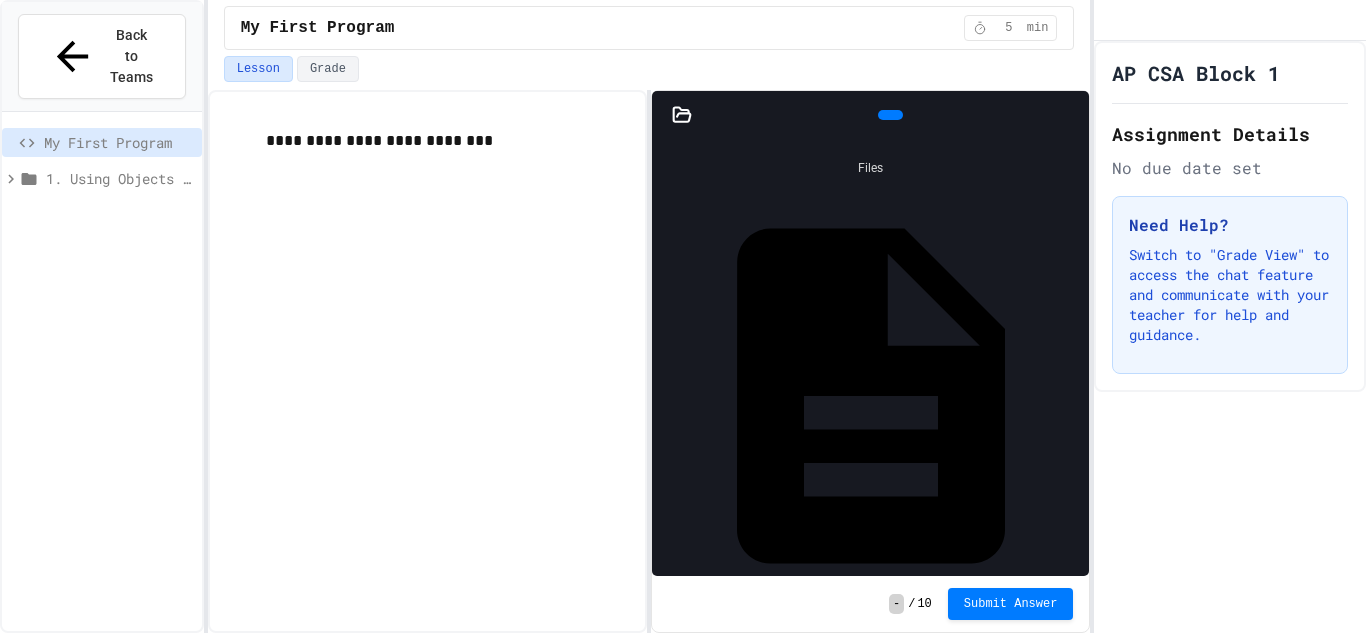 click on "1. Using Objects and Methods" at bounding box center (102, 182) 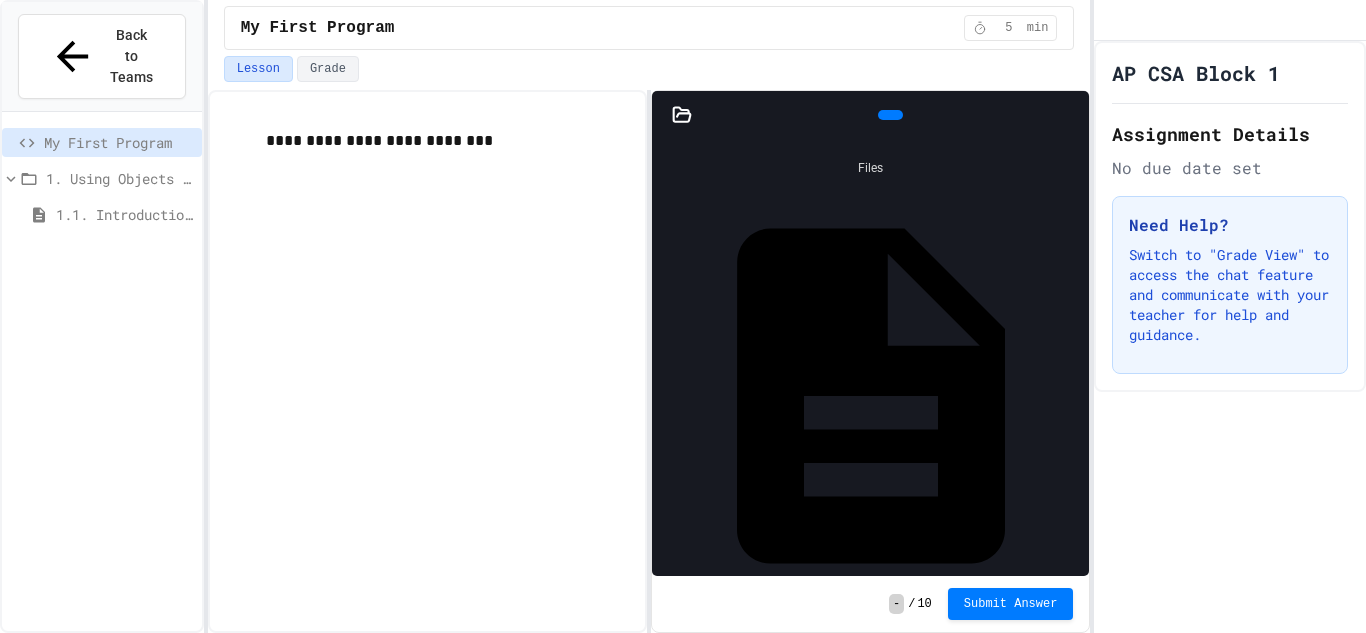 click on "My First Program" at bounding box center (102, 146) 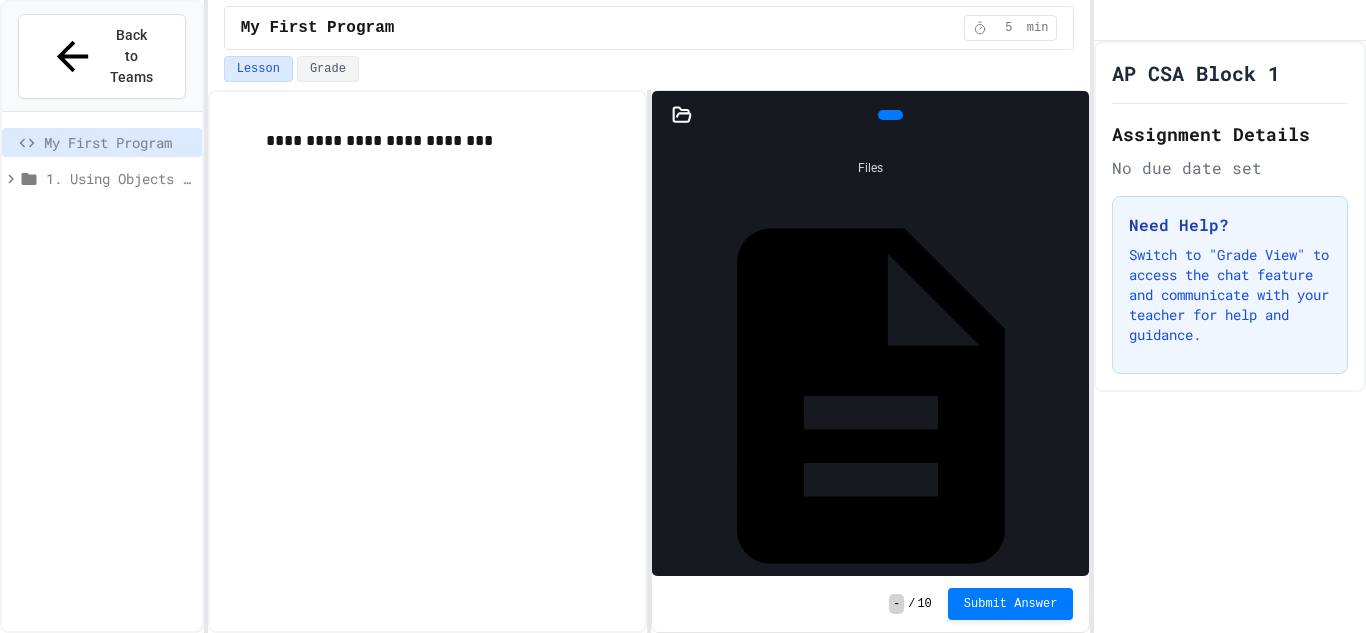 click on "1. Using Objects and Methods" at bounding box center (120, 178) 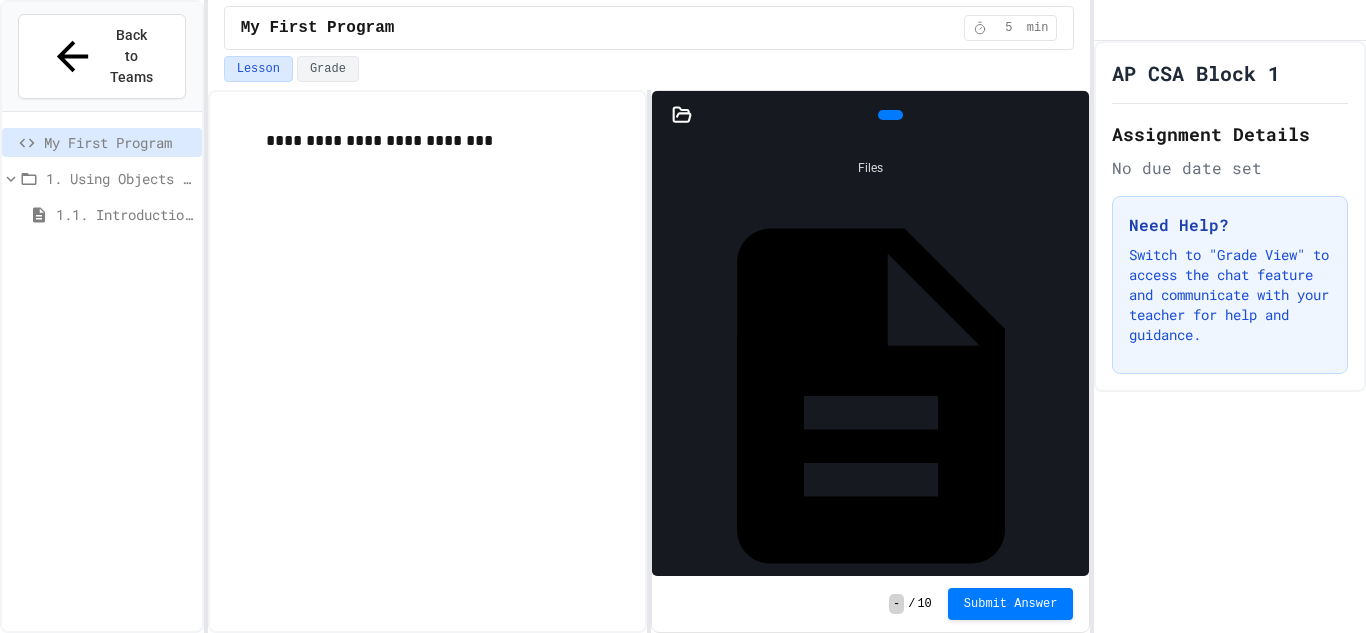click on "1.1. Introduction to Algorithms, Programming, and Compilers" at bounding box center [125, 214] 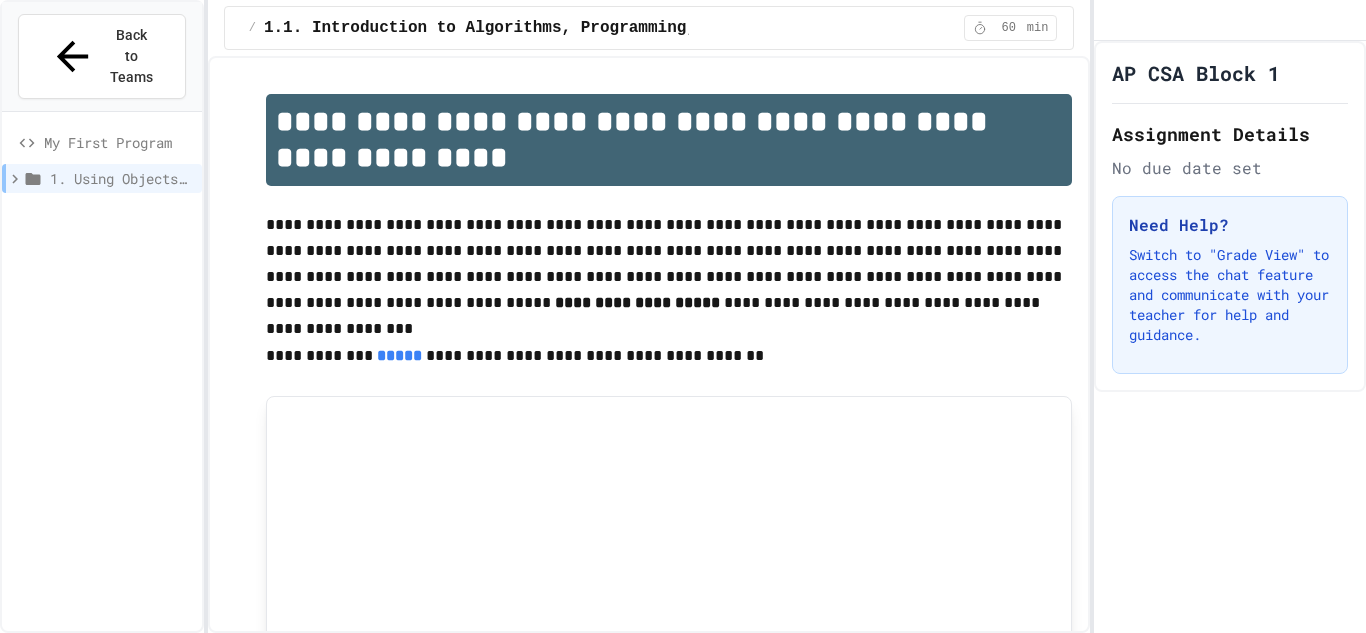scroll, scrollTop: 244, scrollLeft: 0, axis: vertical 